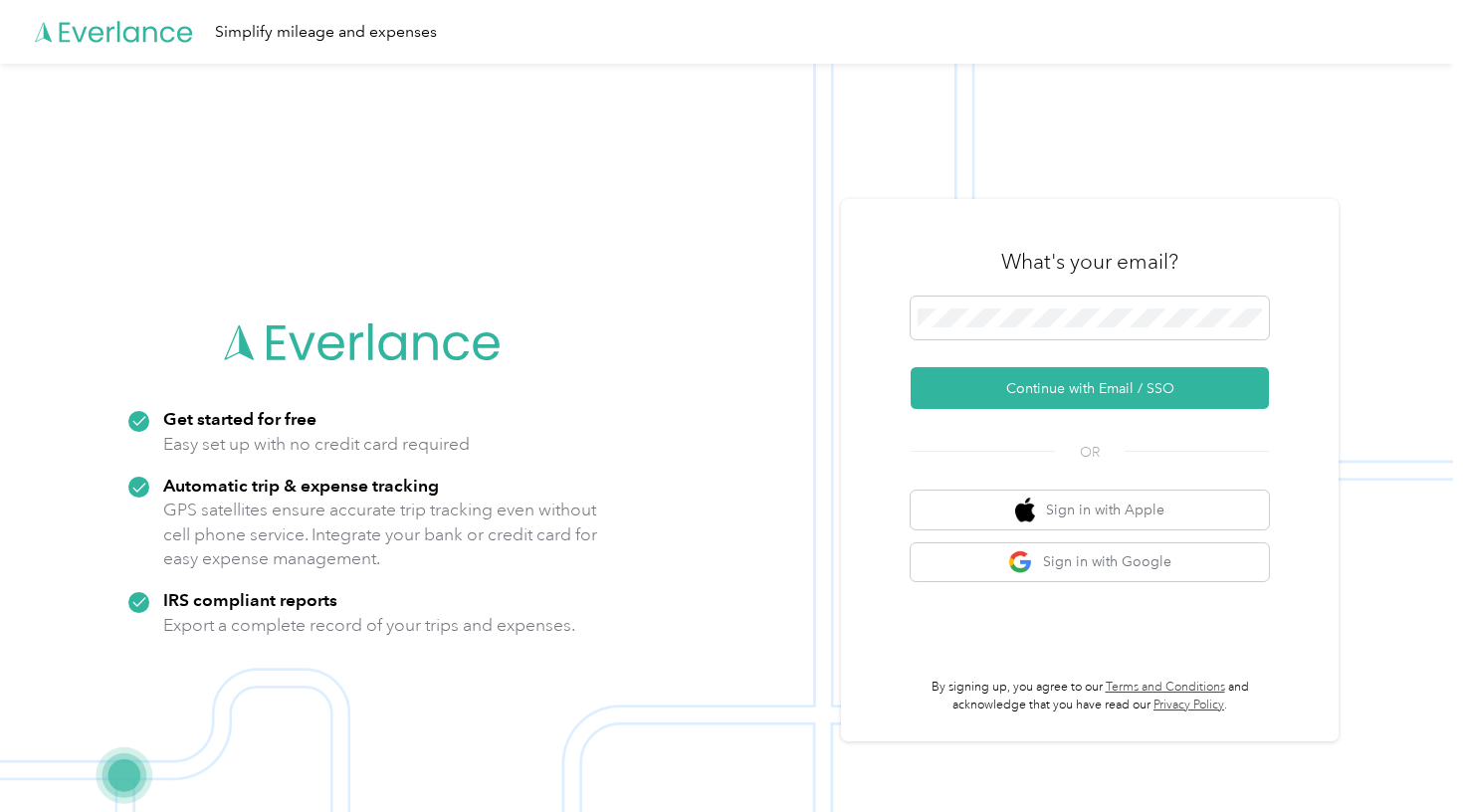 scroll, scrollTop: 0, scrollLeft: 0, axis: both 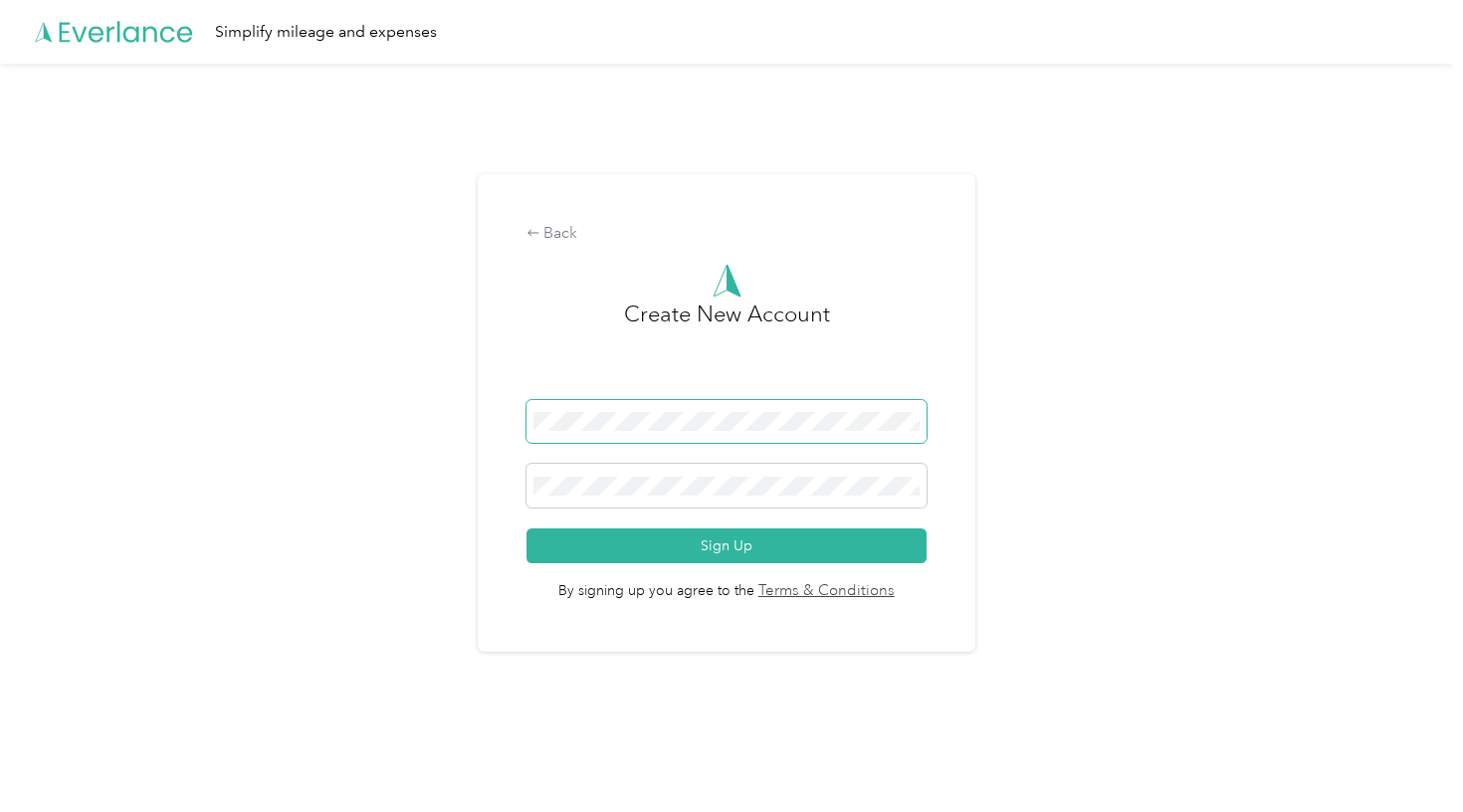 click at bounding box center (727, 422) 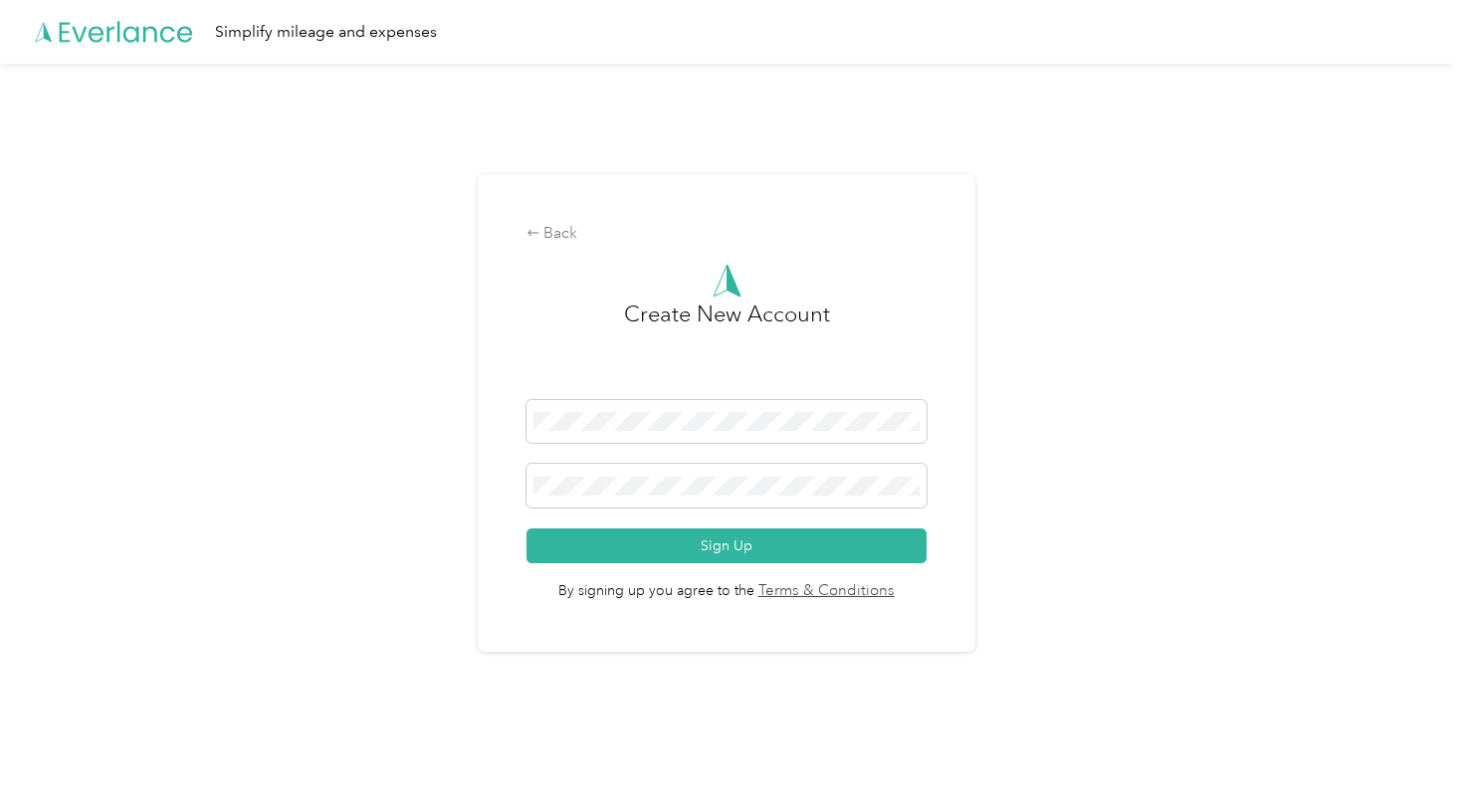click on "Back Create New Account Sign Up By signing up you agree to the Terms & Conditions" at bounding box center [727, 421] 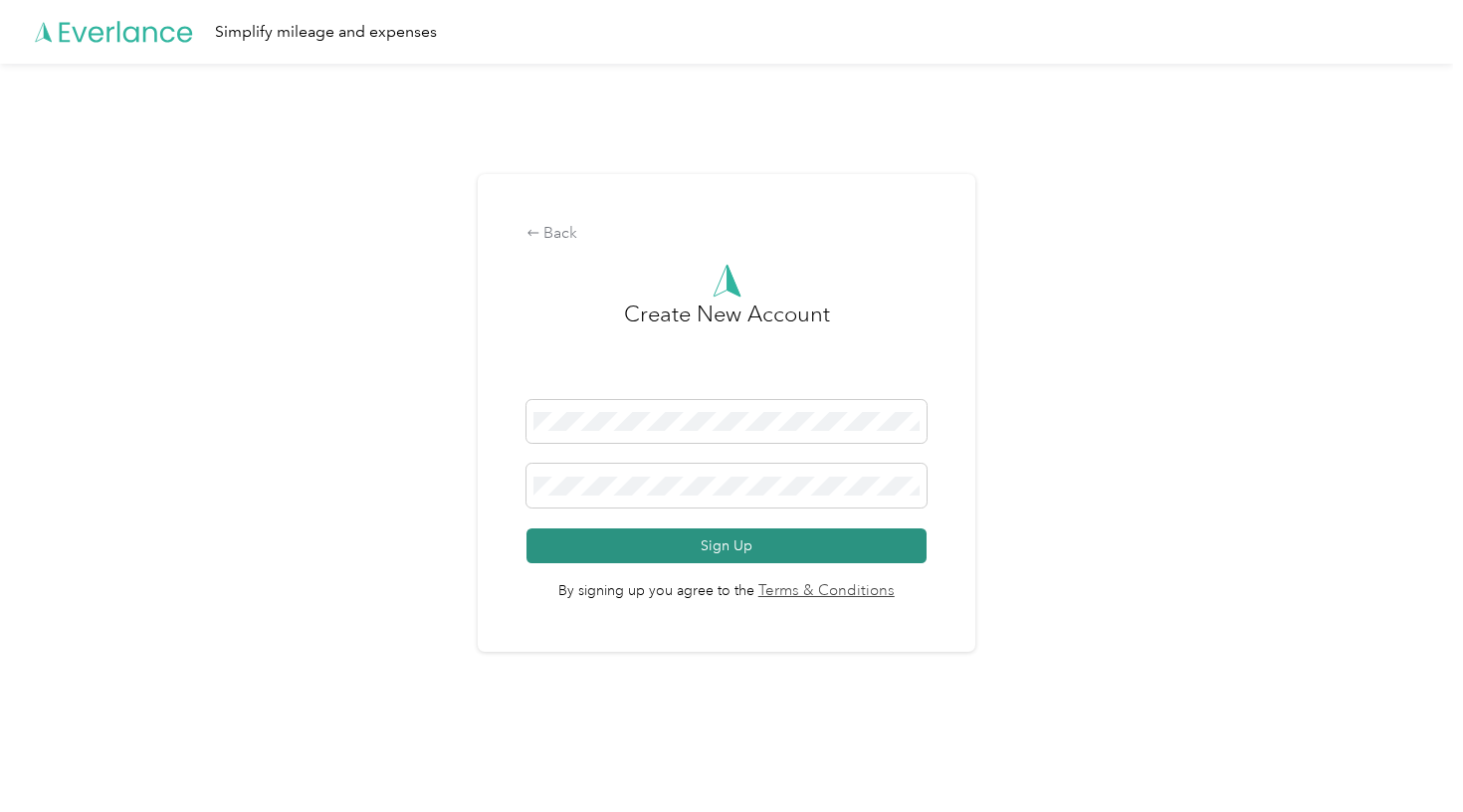 click on "Sign Up" at bounding box center [727, 545] 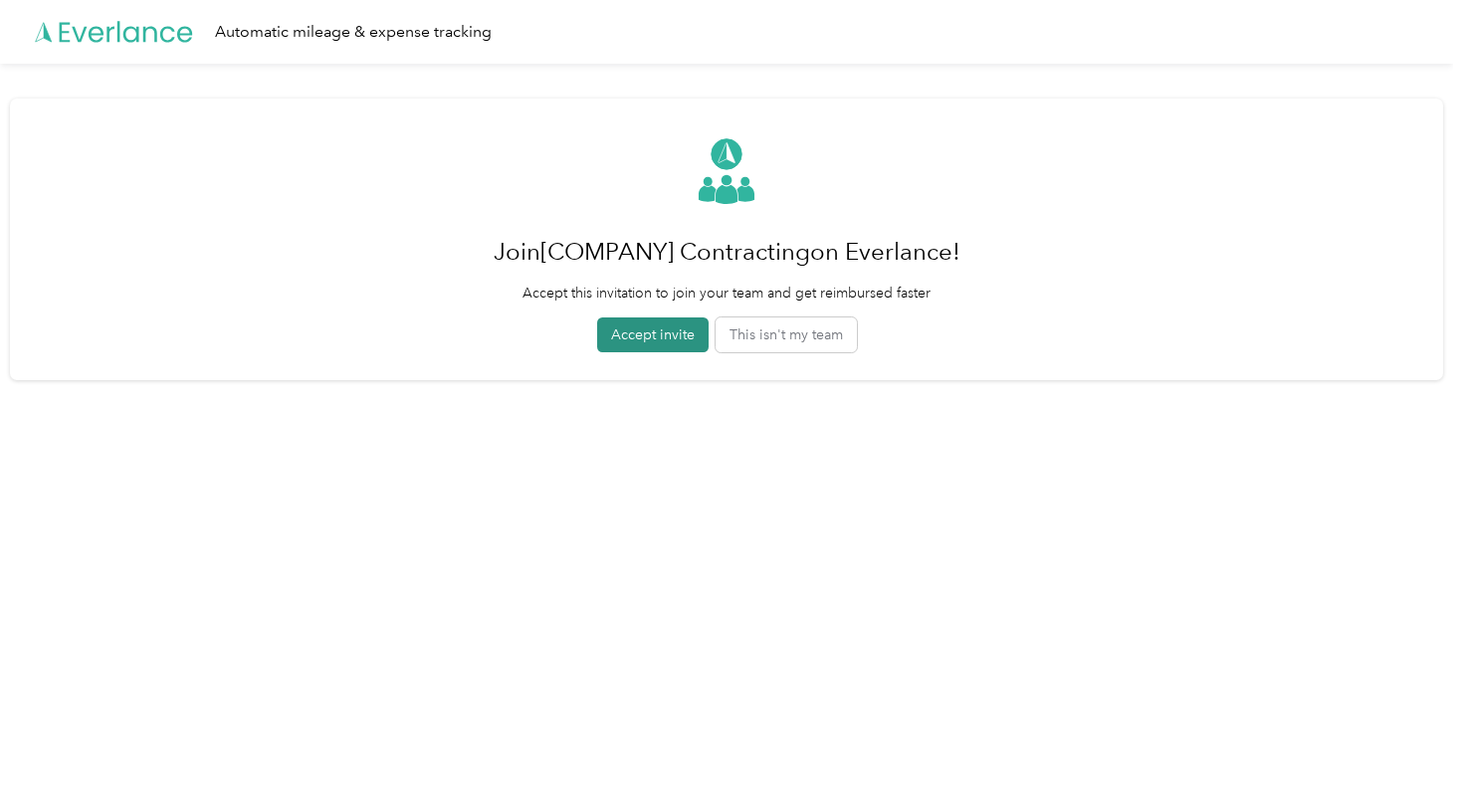 click on "Accept invite" at bounding box center (653, 334) 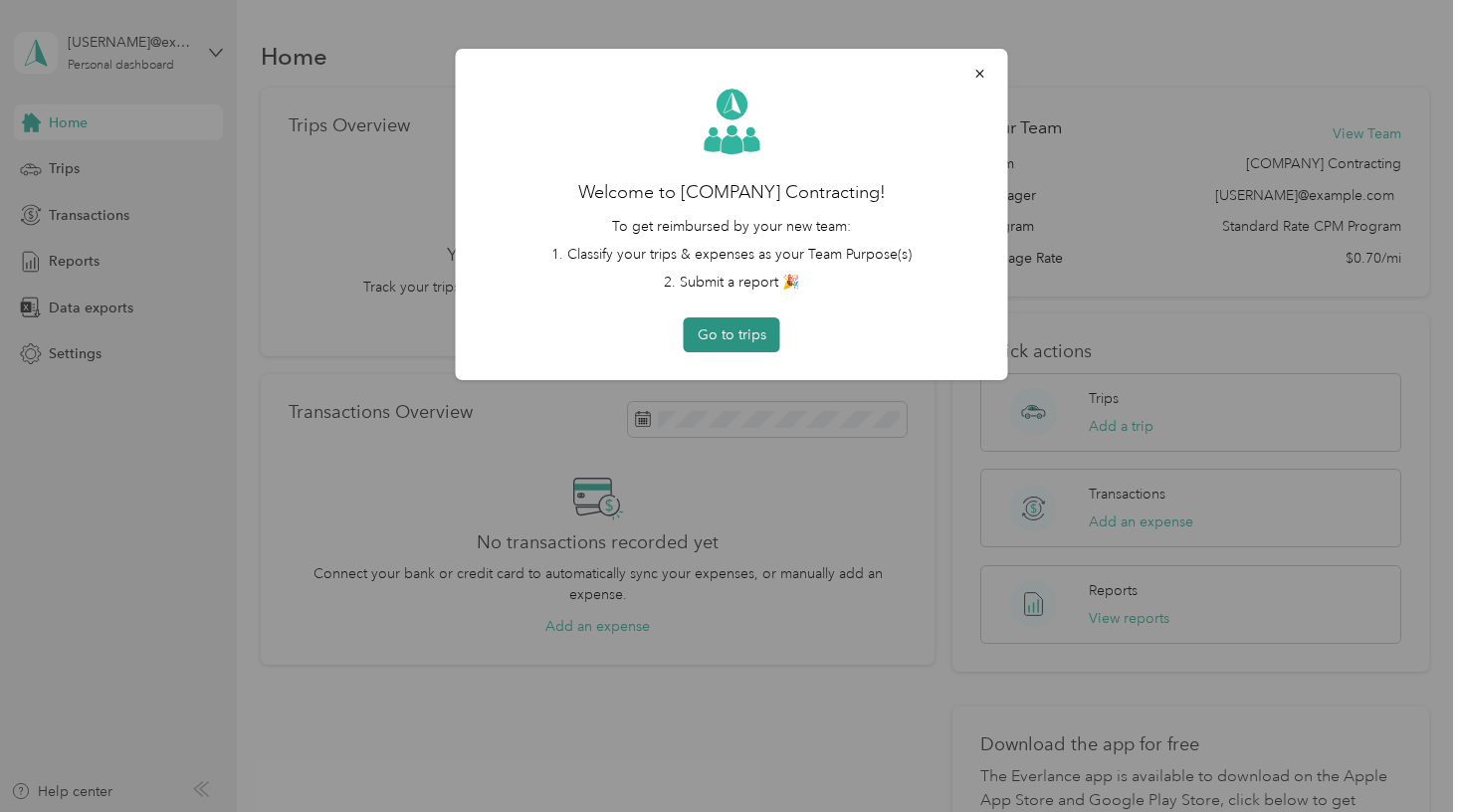 click on "Go to trips" at bounding box center [732, 334] 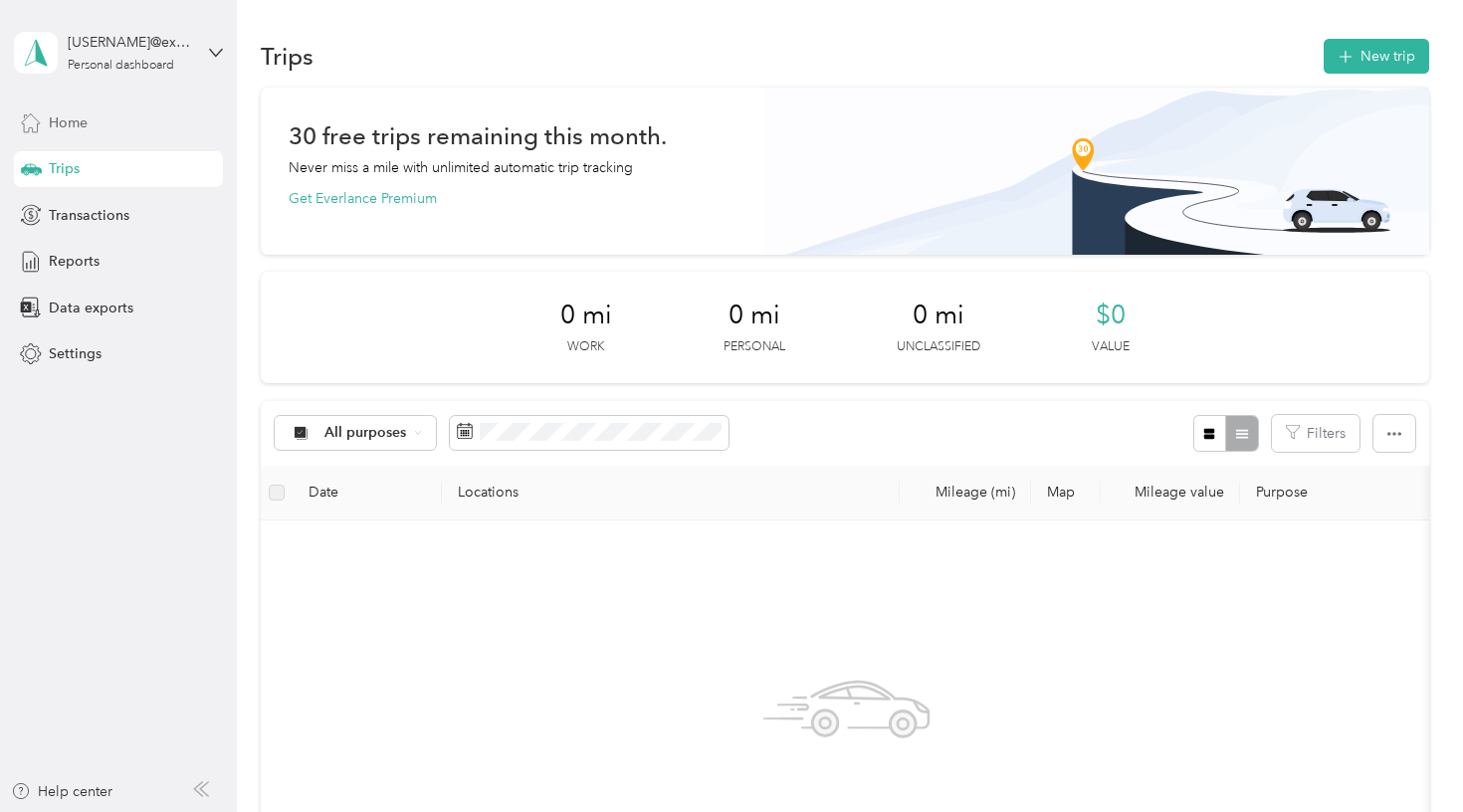 click on "Home" at bounding box center [118, 122] 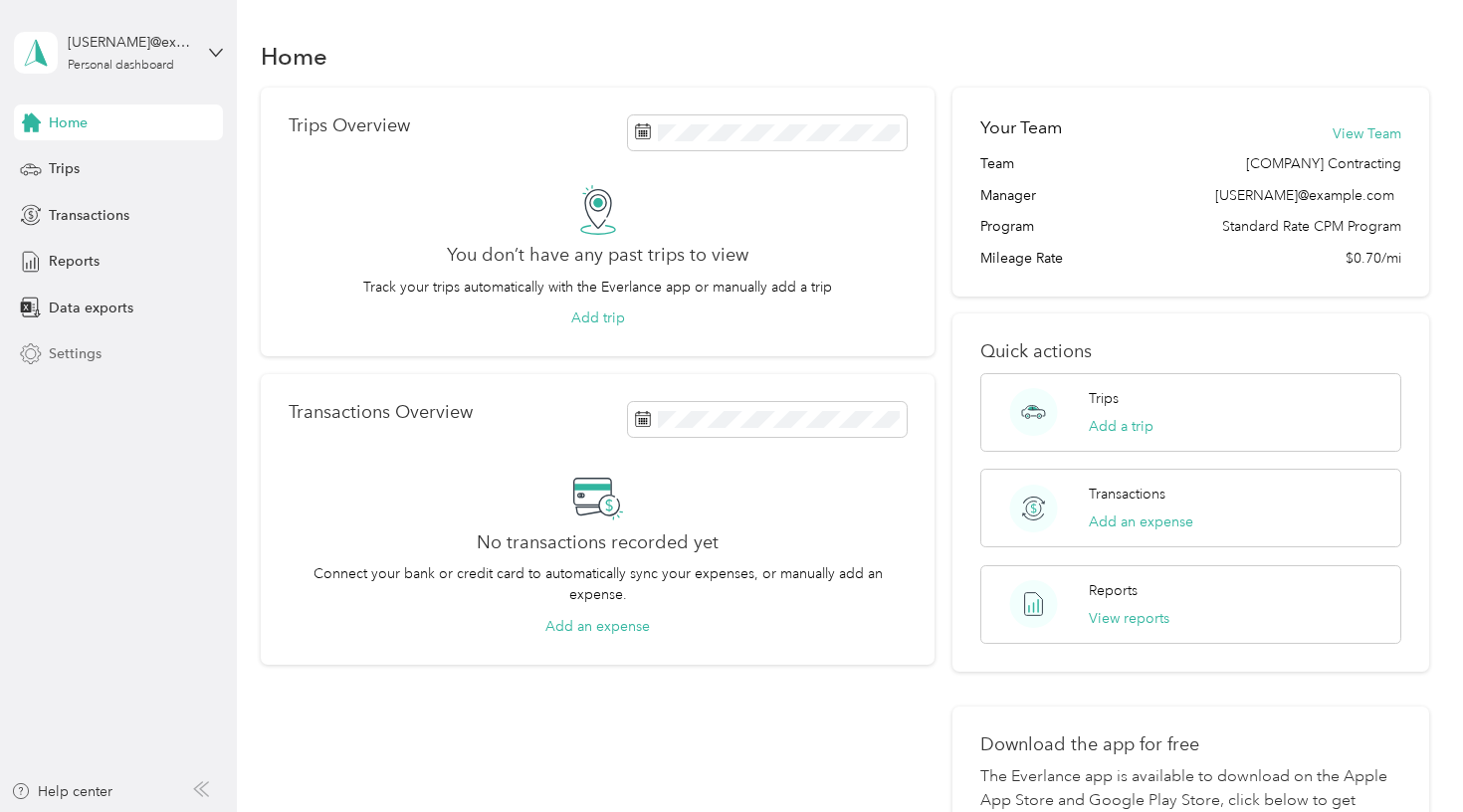 click on "Settings" at bounding box center [75, 353] 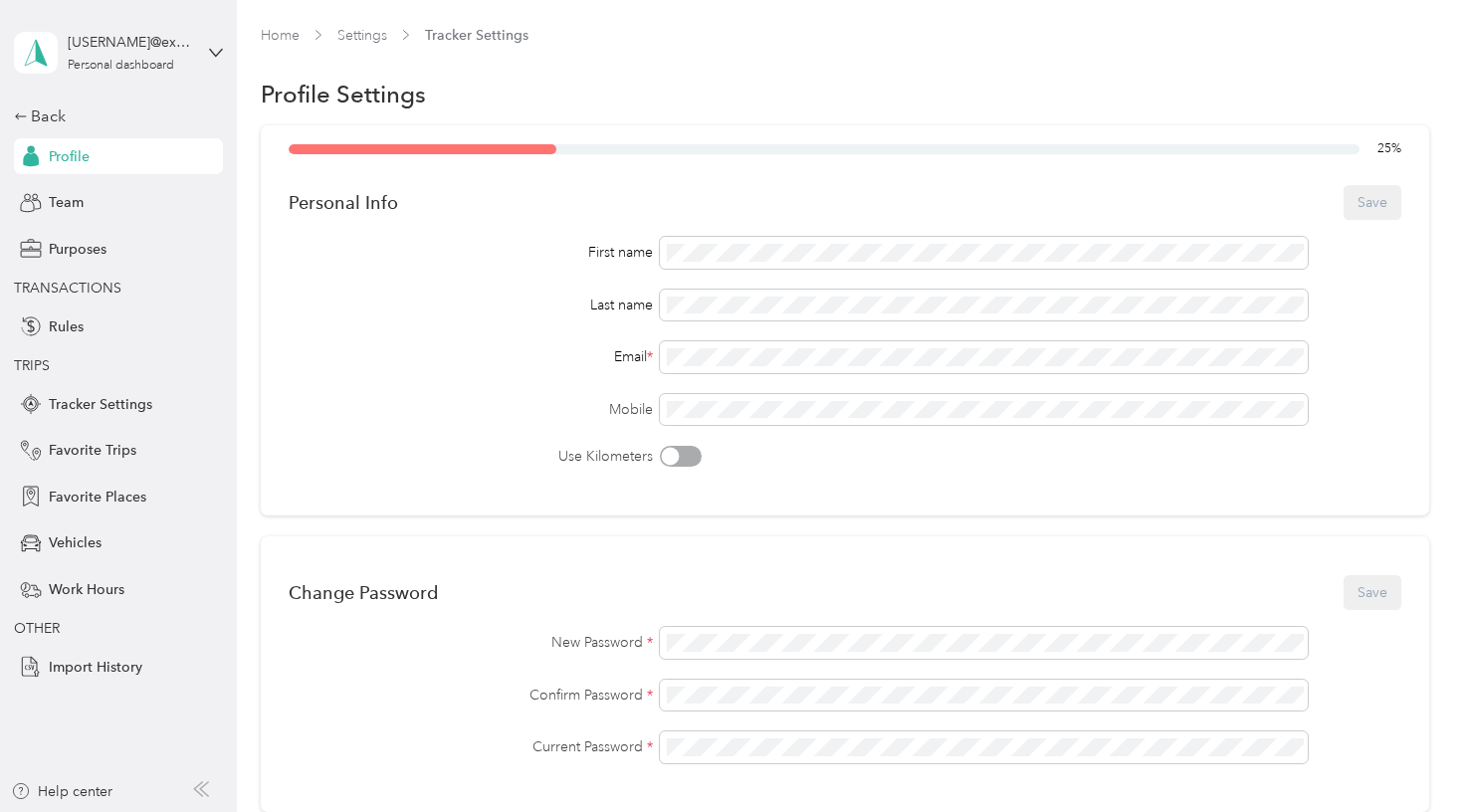 scroll, scrollTop: 0, scrollLeft: 0, axis: both 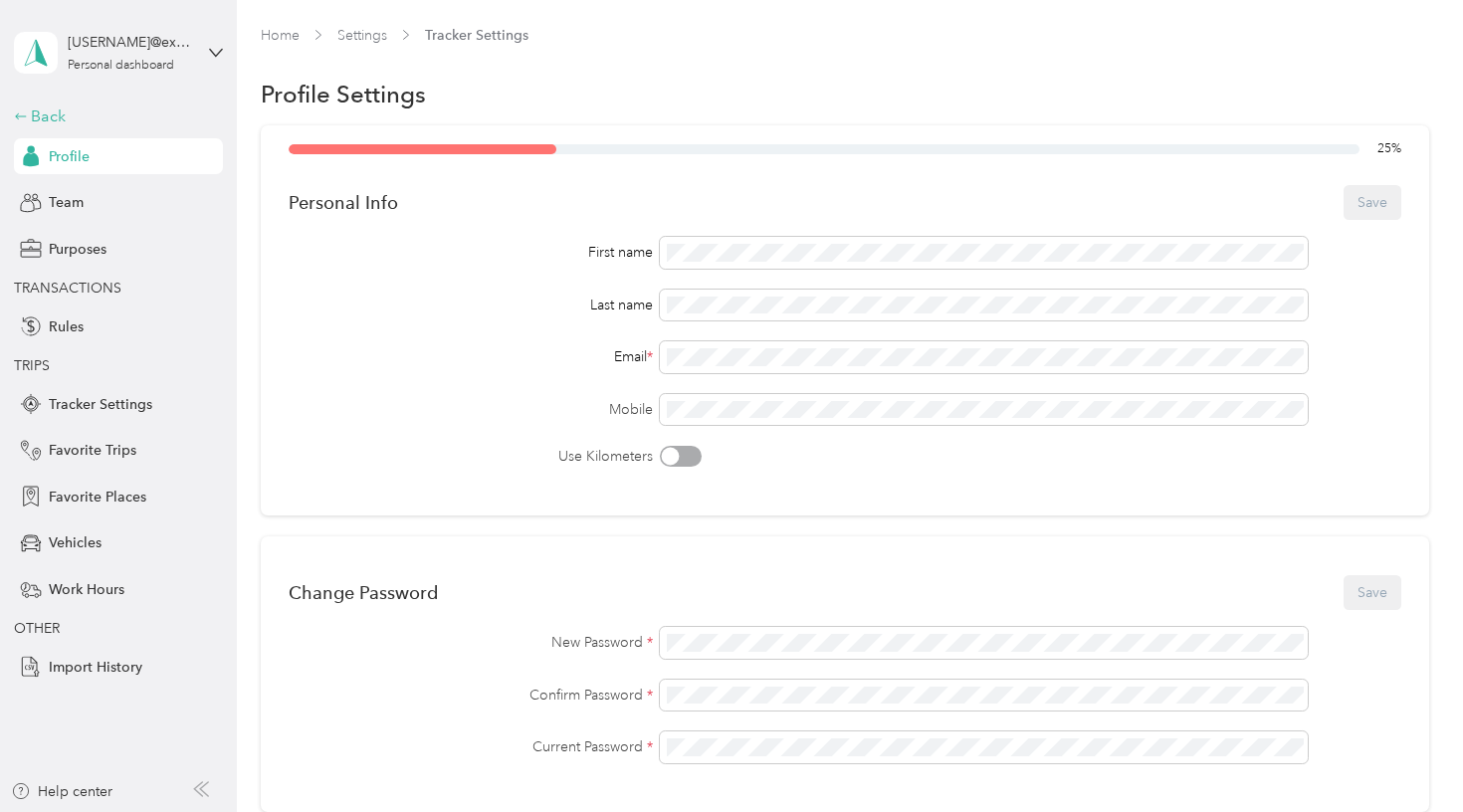 click on "Back" at bounding box center [113, 116] 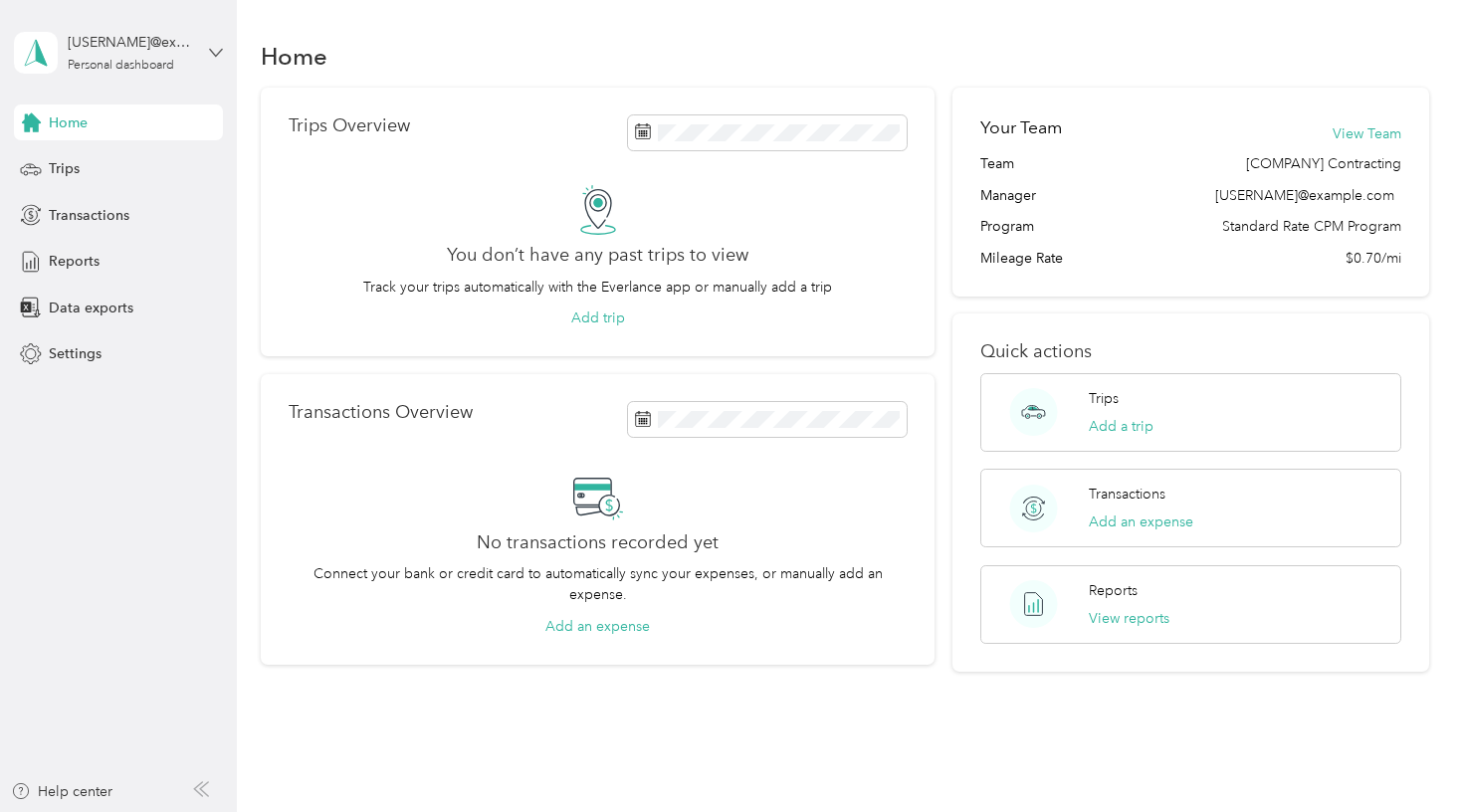 click 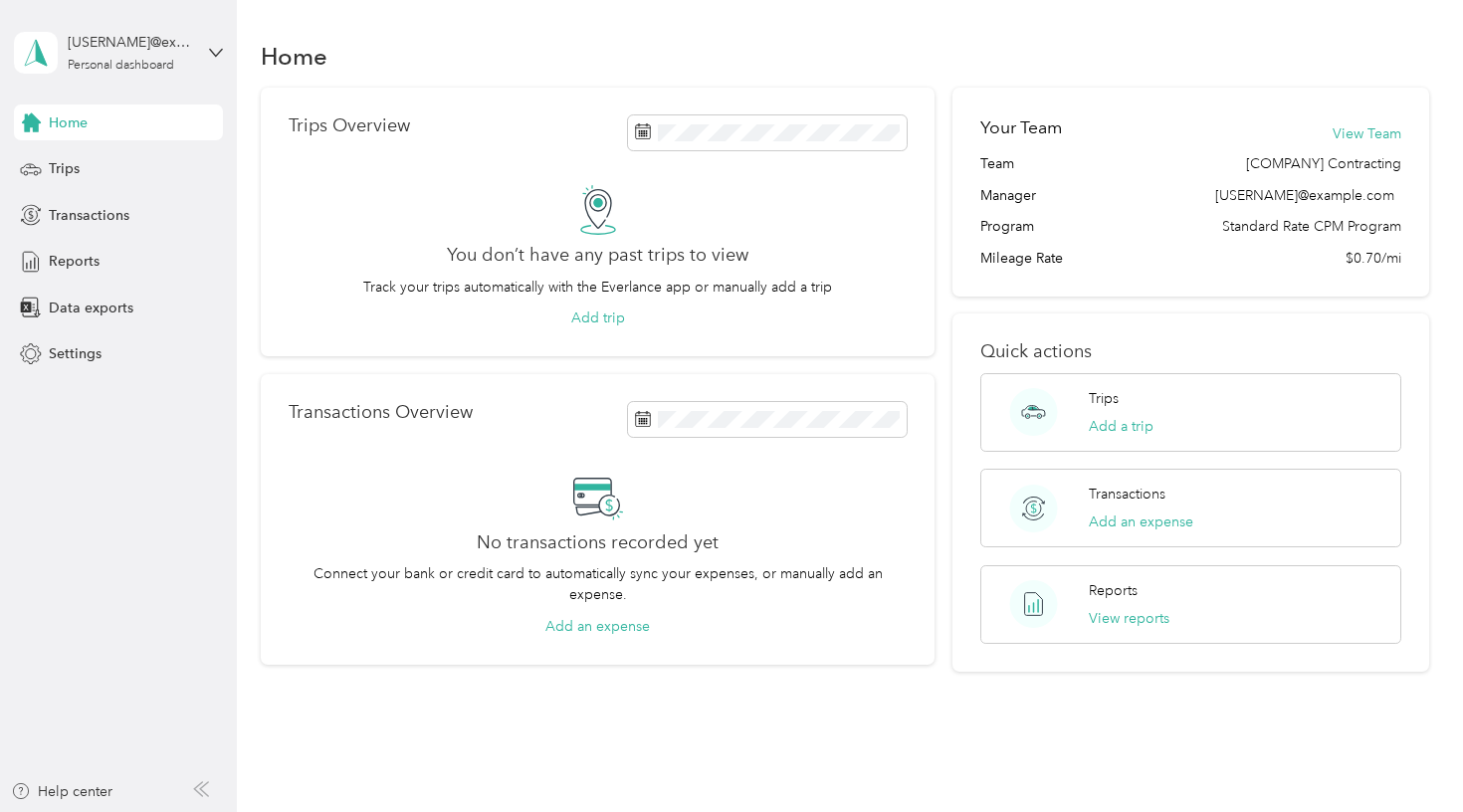 click on "You’re signed in as  [USERNAME]   Log out" at bounding box center (195, 138) 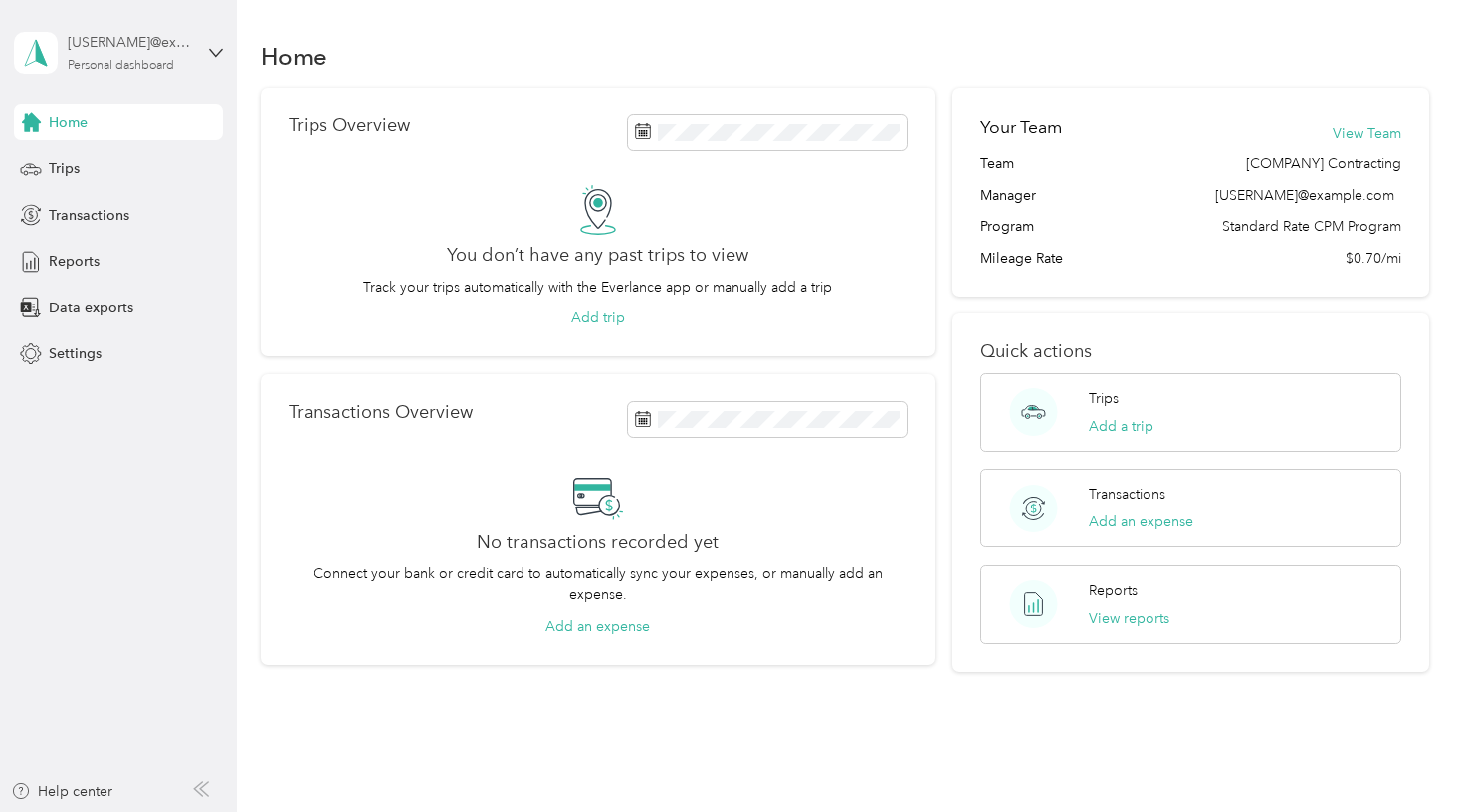 click on "[USERNAME]@example.com" at bounding box center (129, 42) 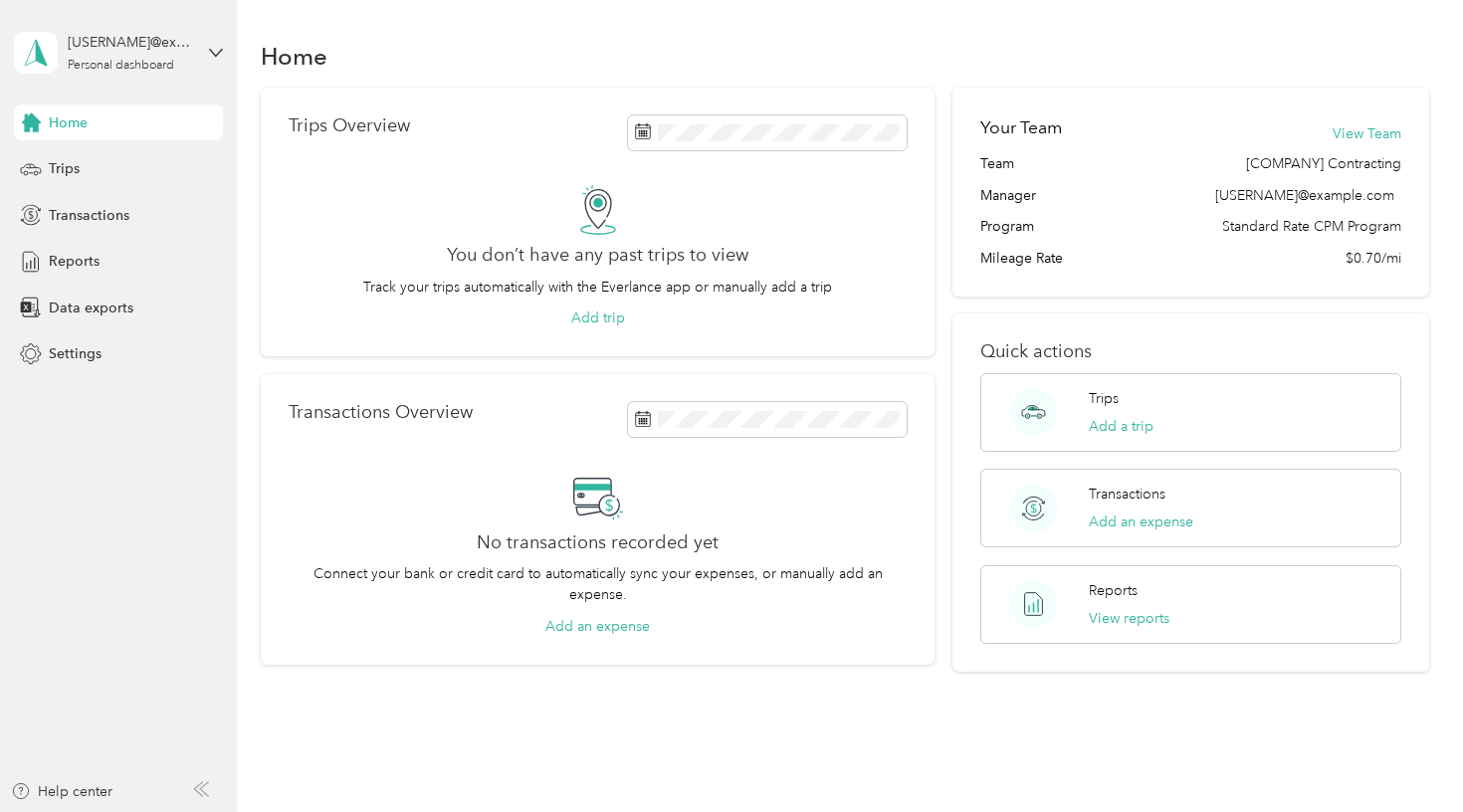 click on "Log out" at bounding box center (70, 163) 